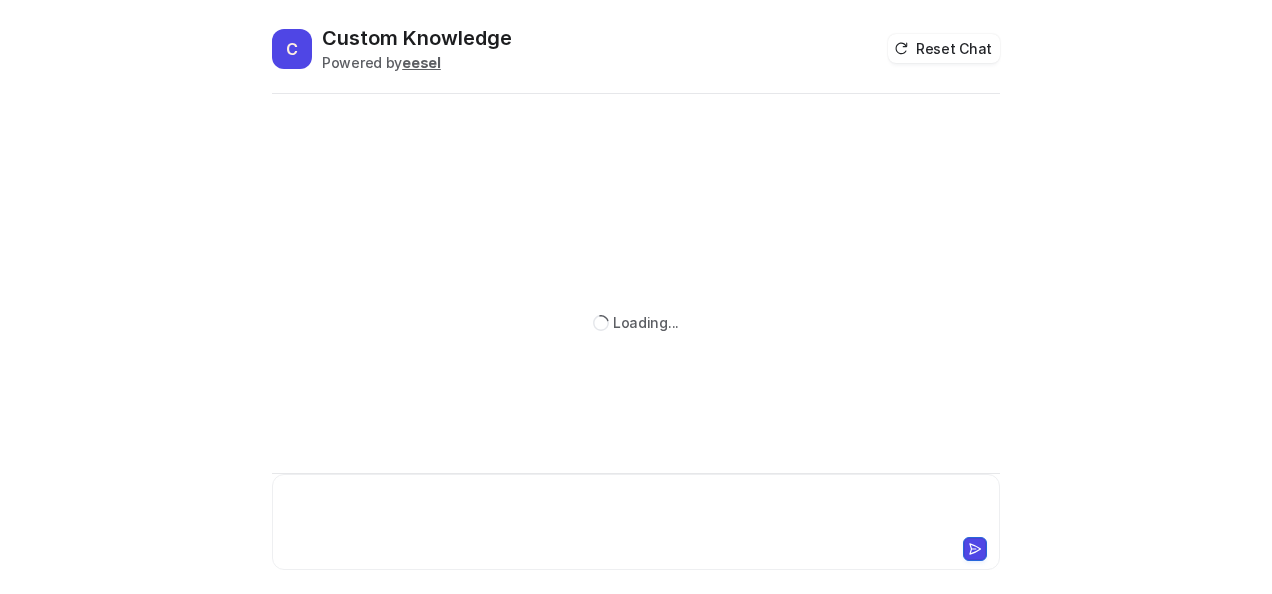 scroll, scrollTop: 0, scrollLeft: 0, axis: both 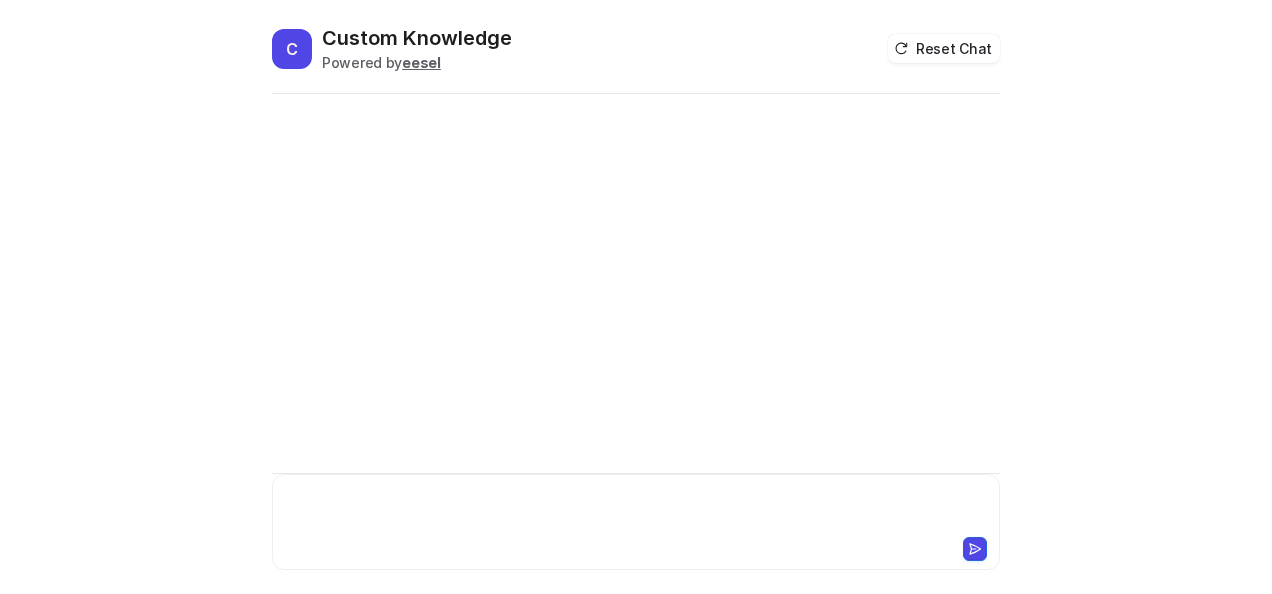 type 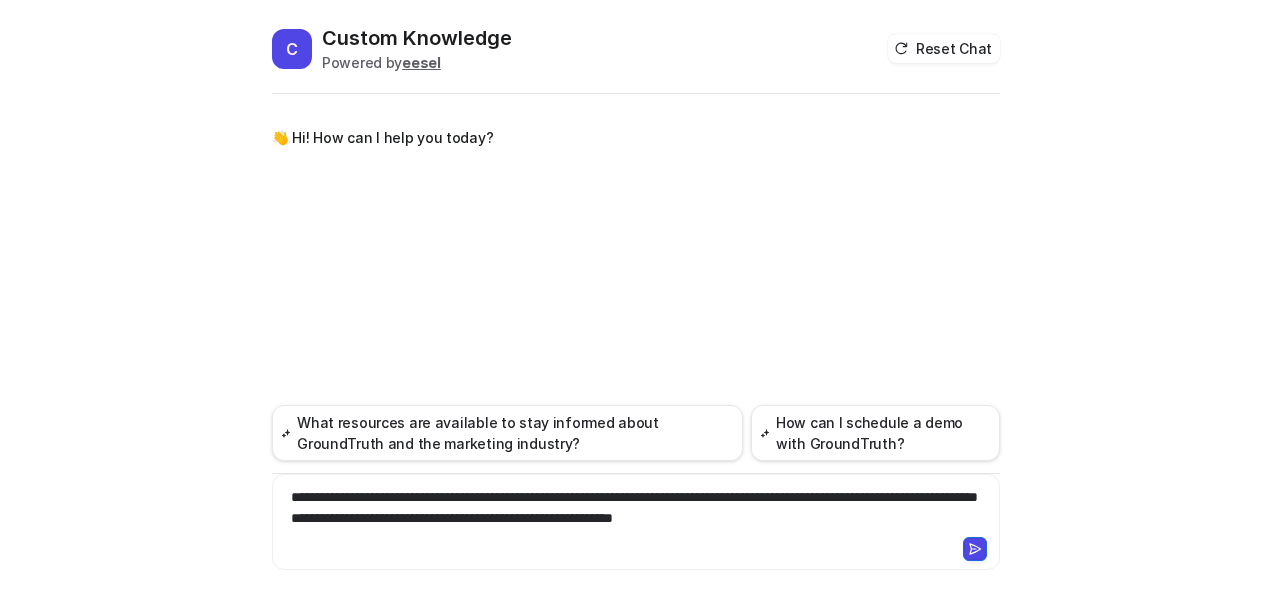 click on "**********" at bounding box center (636, 510) 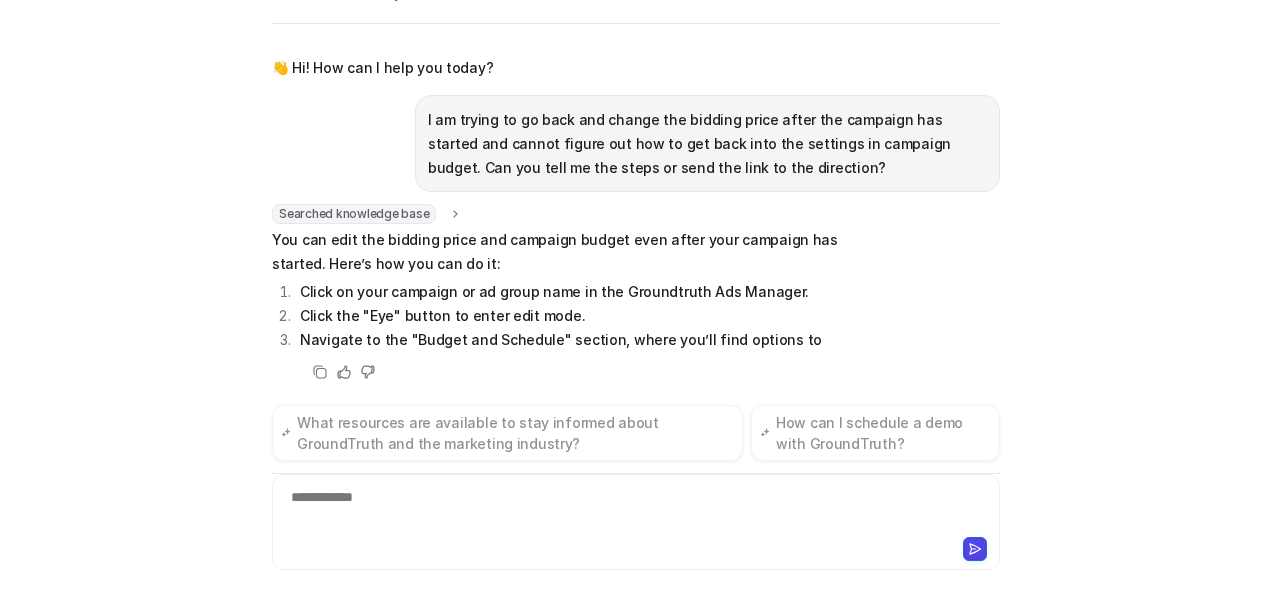 scroll, scrollTop: 74, scrollLeft: 0, axis: vertical 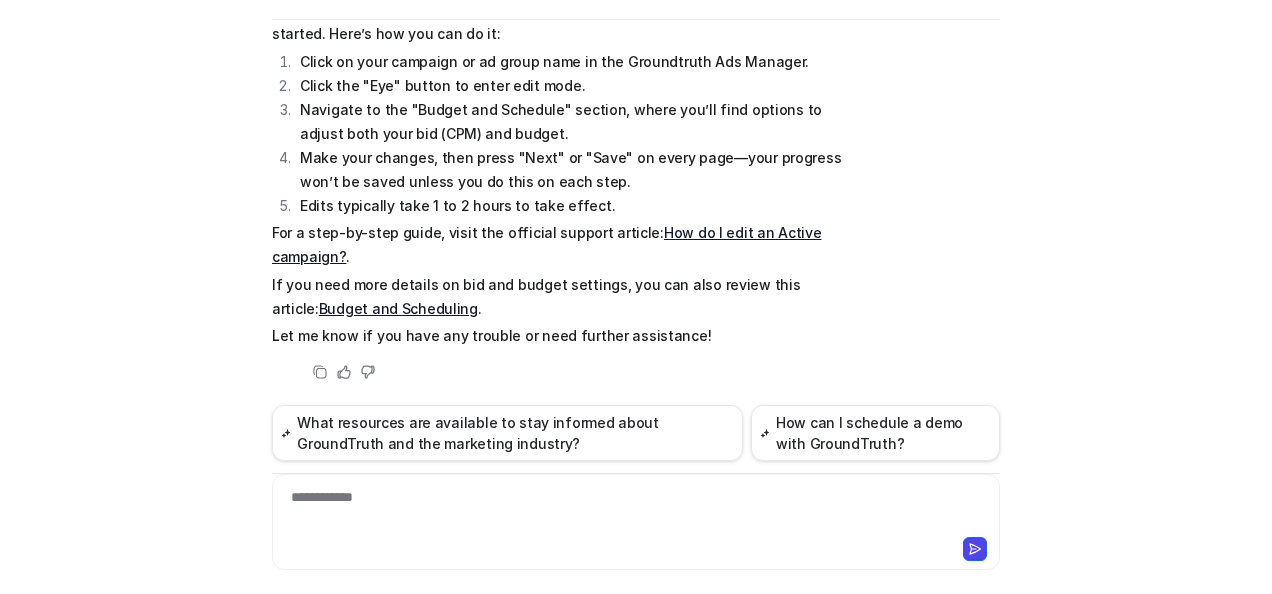 click on "How do I edit an Active campaign?" at bounding box center (546, 244) 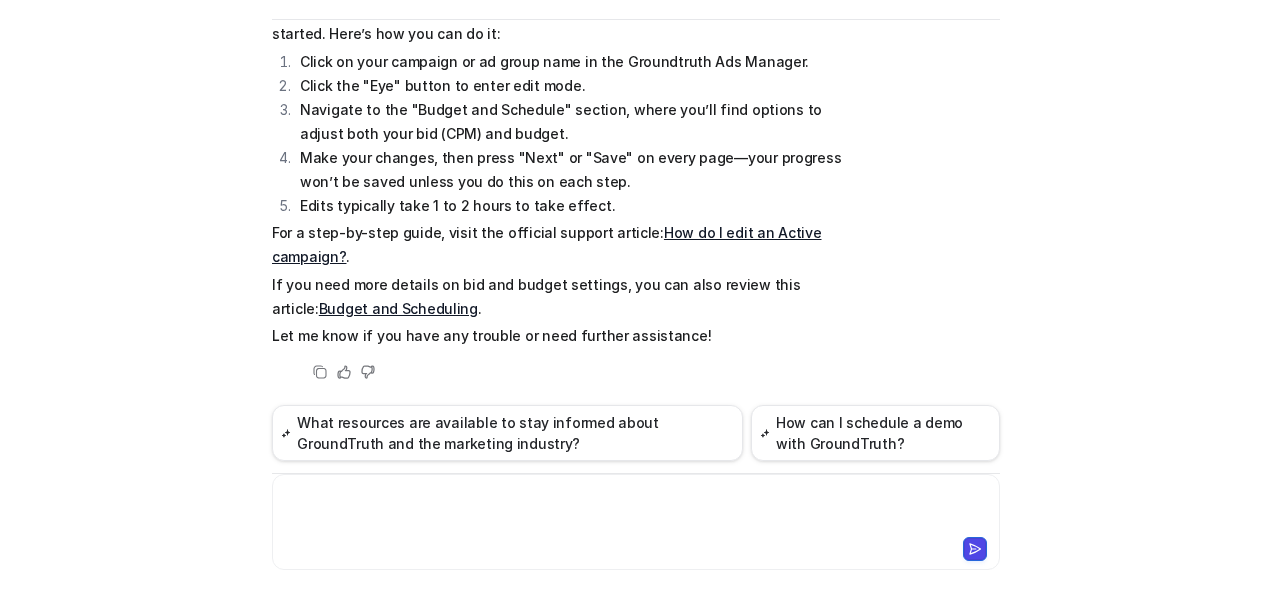 click at bounding box center (636, 510) 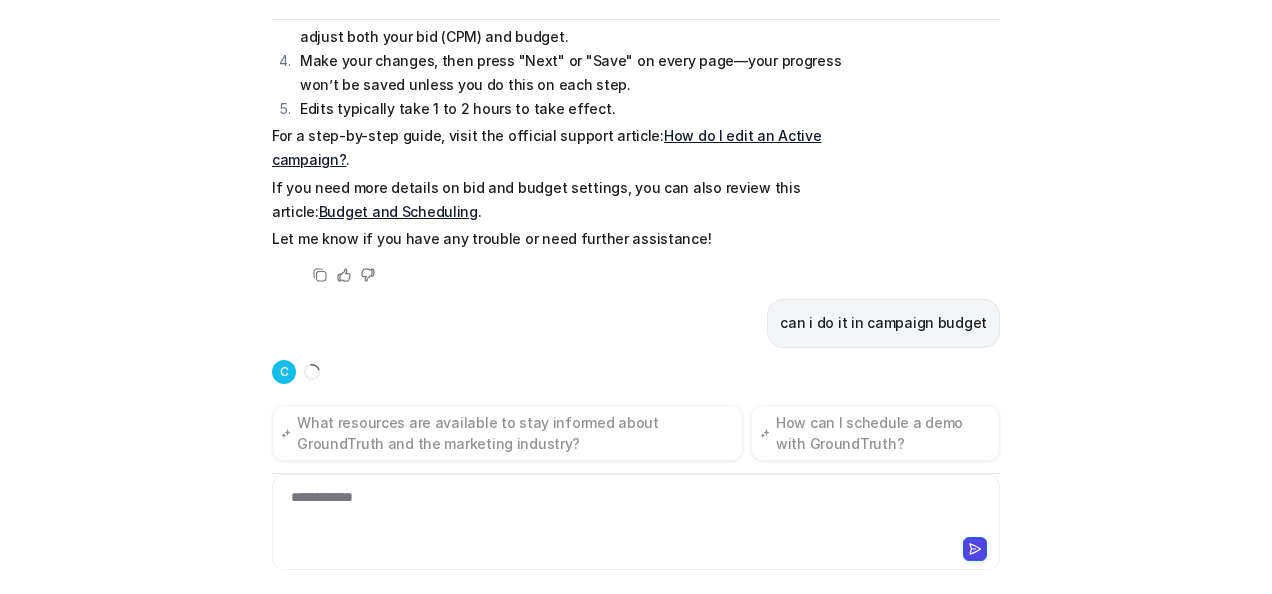 scroll, scrollTop: 355, scrollLeft: 0, axis: vertical 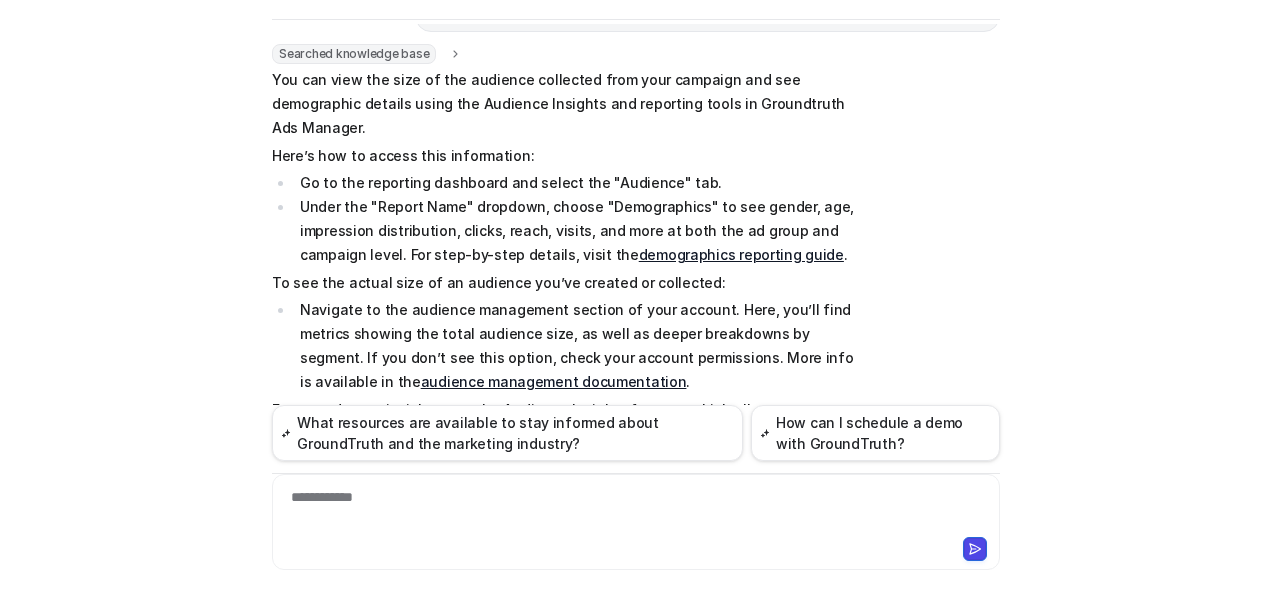 click on "audience management documentation" at bounding box center (554, 381) 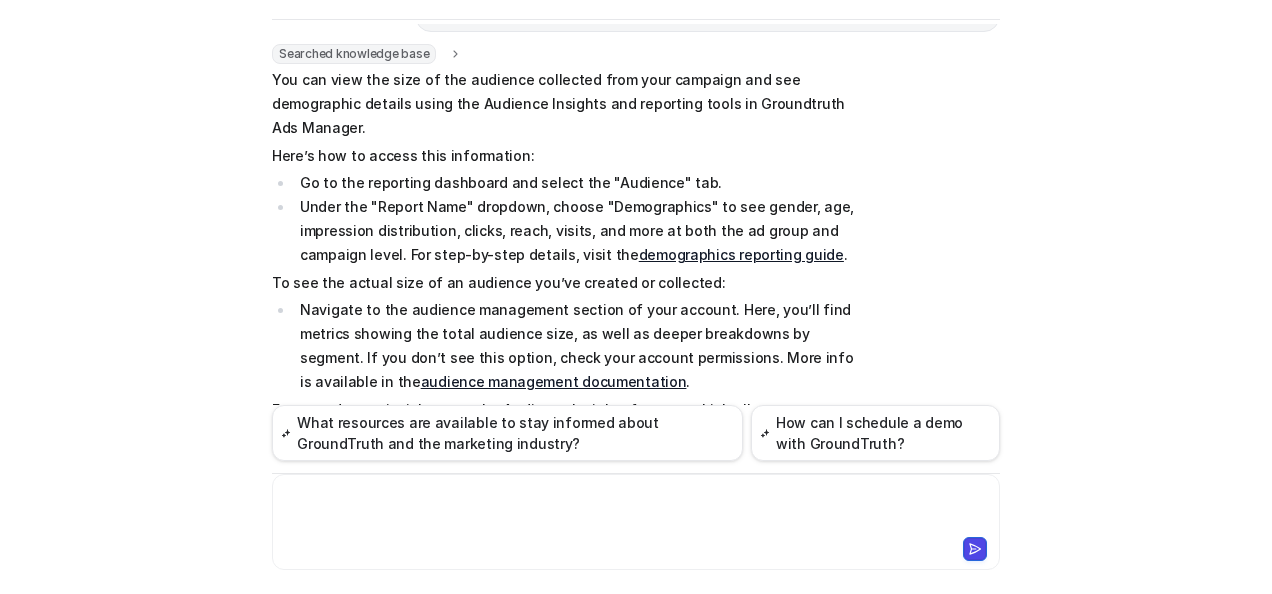 click at bounding box center (636, 510) 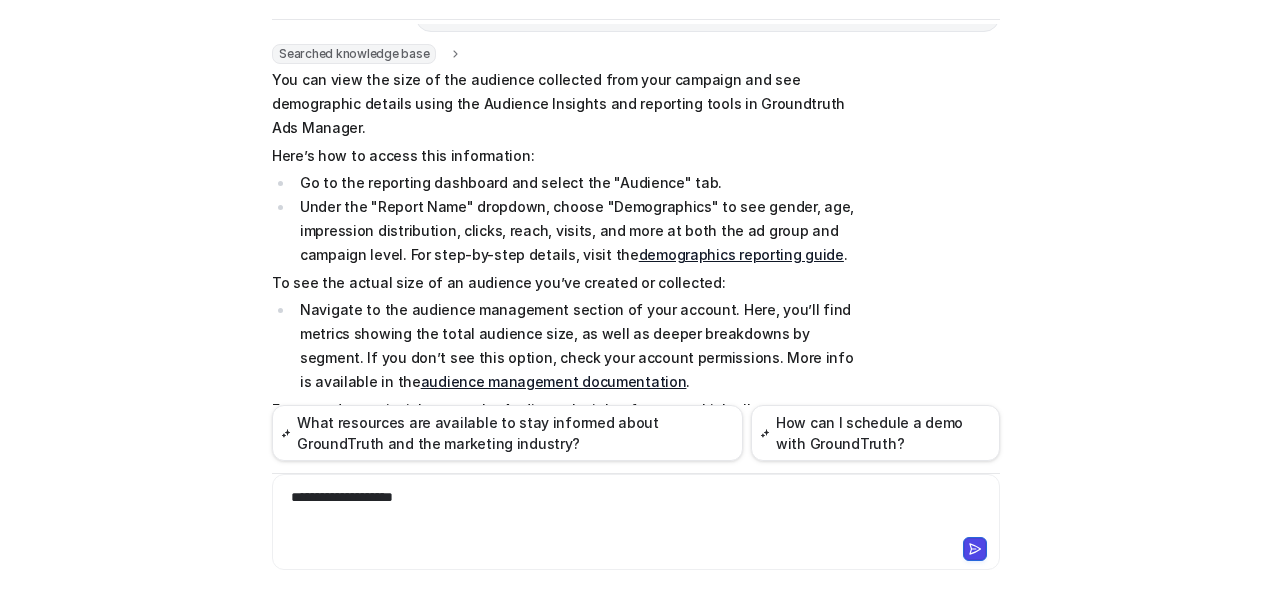 scroll, scrollTop: 1342, scrollLeft: 0, axis: vertical 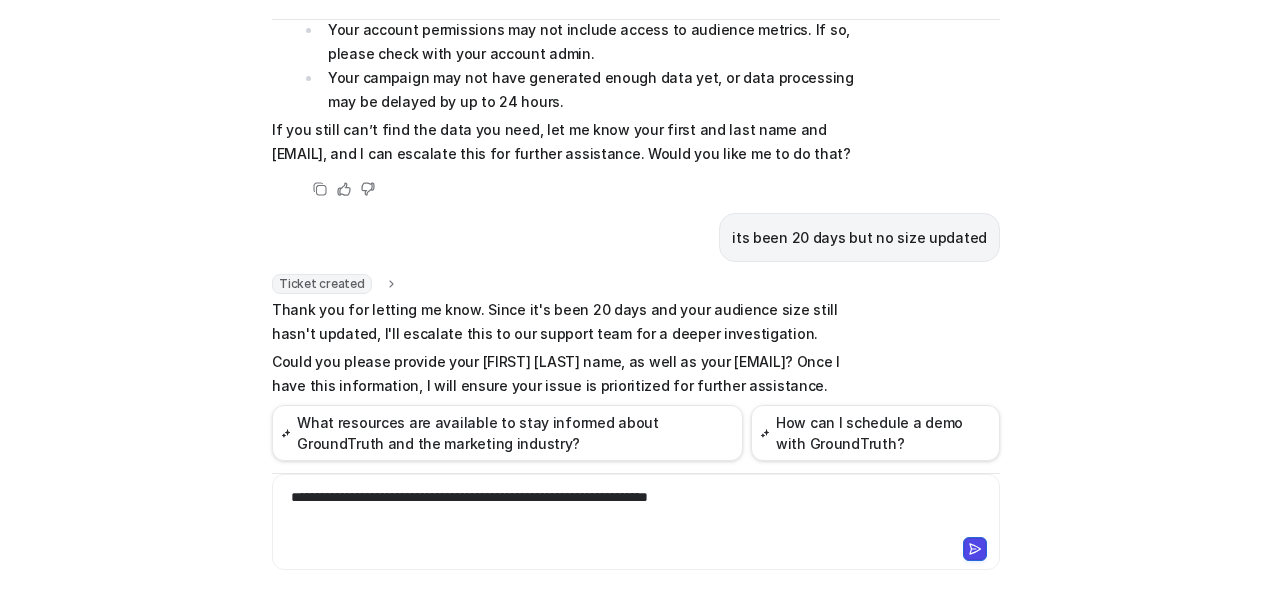 click on "**********" at bounding box center [636, 510] 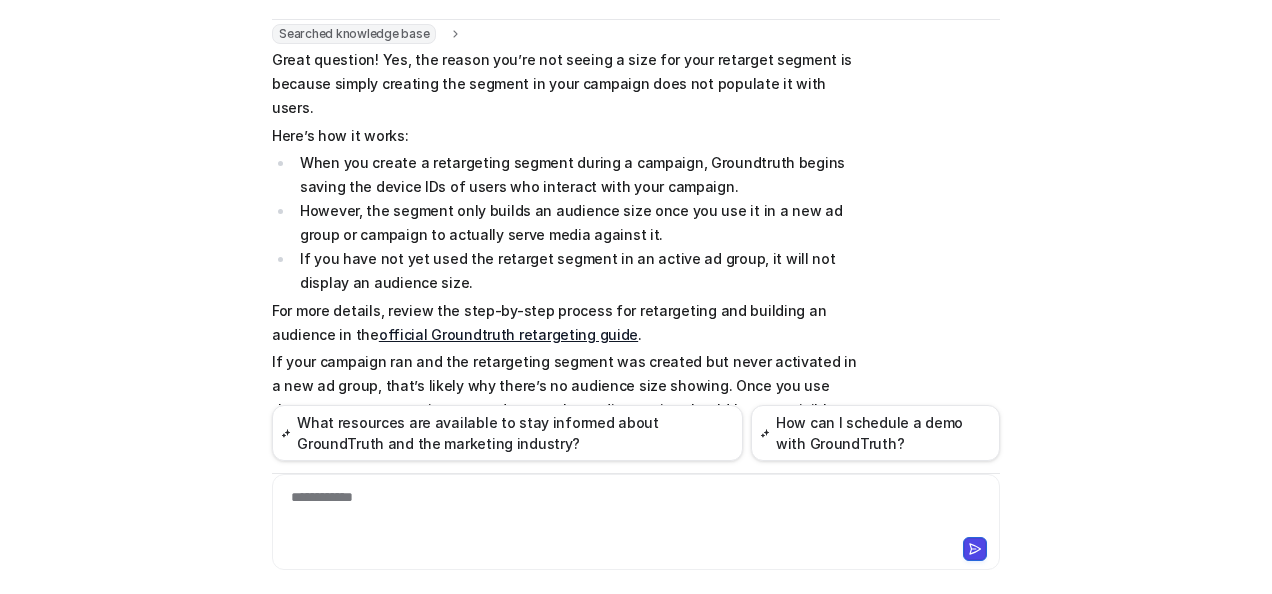 scroll, scrollTop: 2357, scrollLeft: 0, axis: vertical 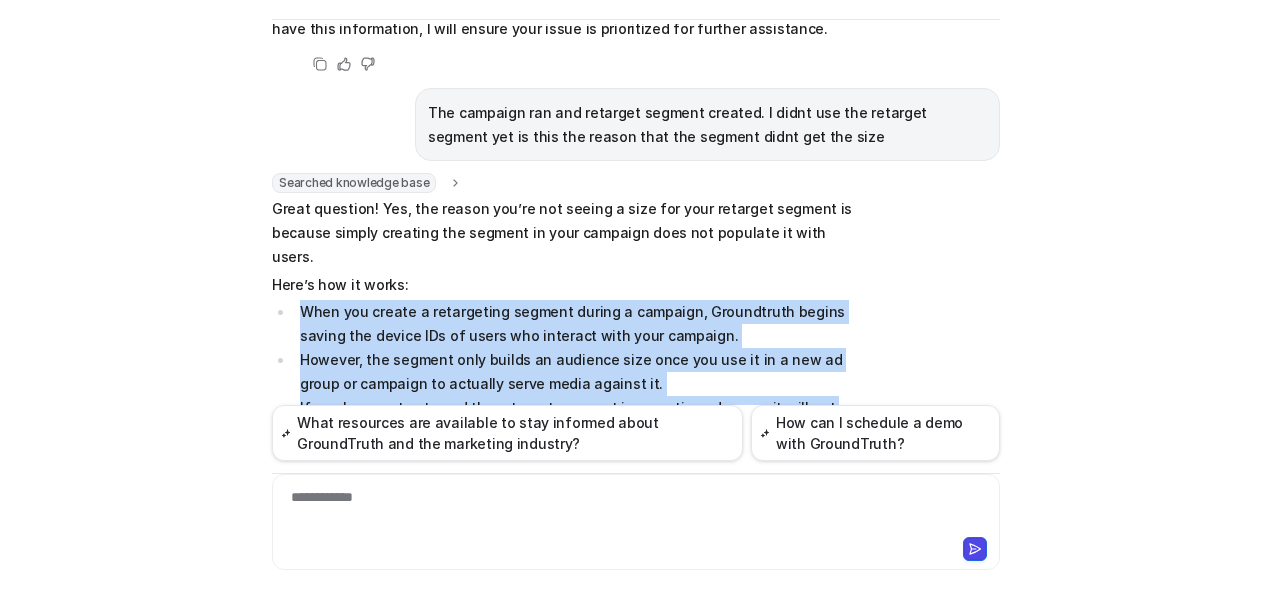 drag, startPoint x: 292, startPoint y: 228, endPoint x: 460, endPoint y: 356, distance: 211.20605 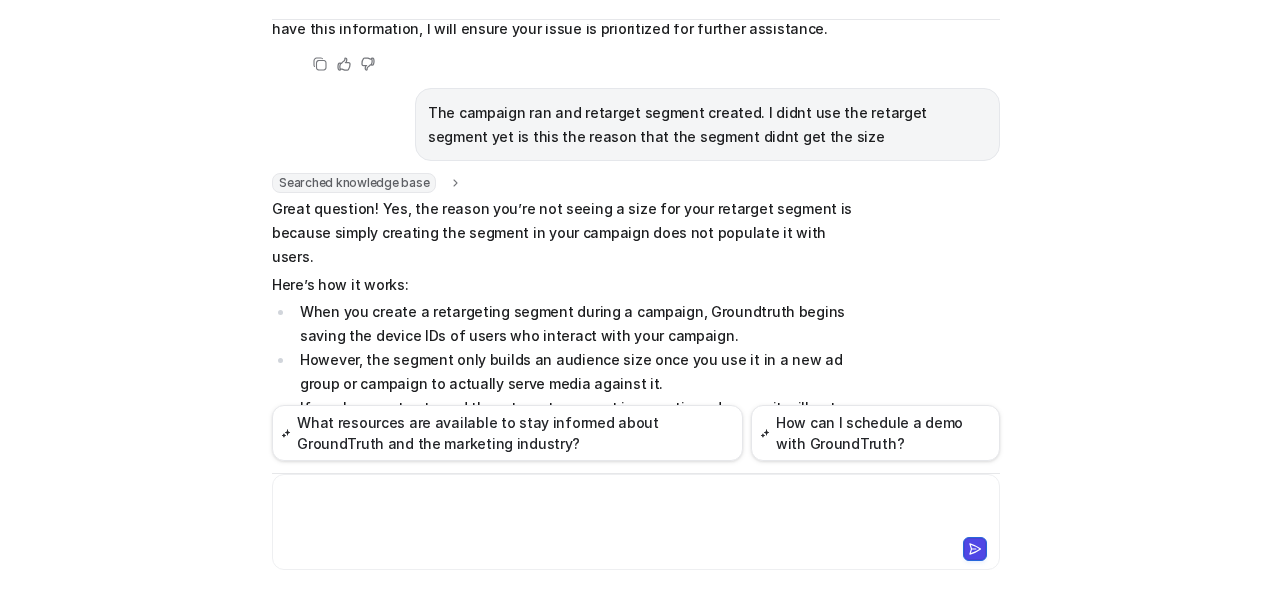 click at bounding box center (636, 510) 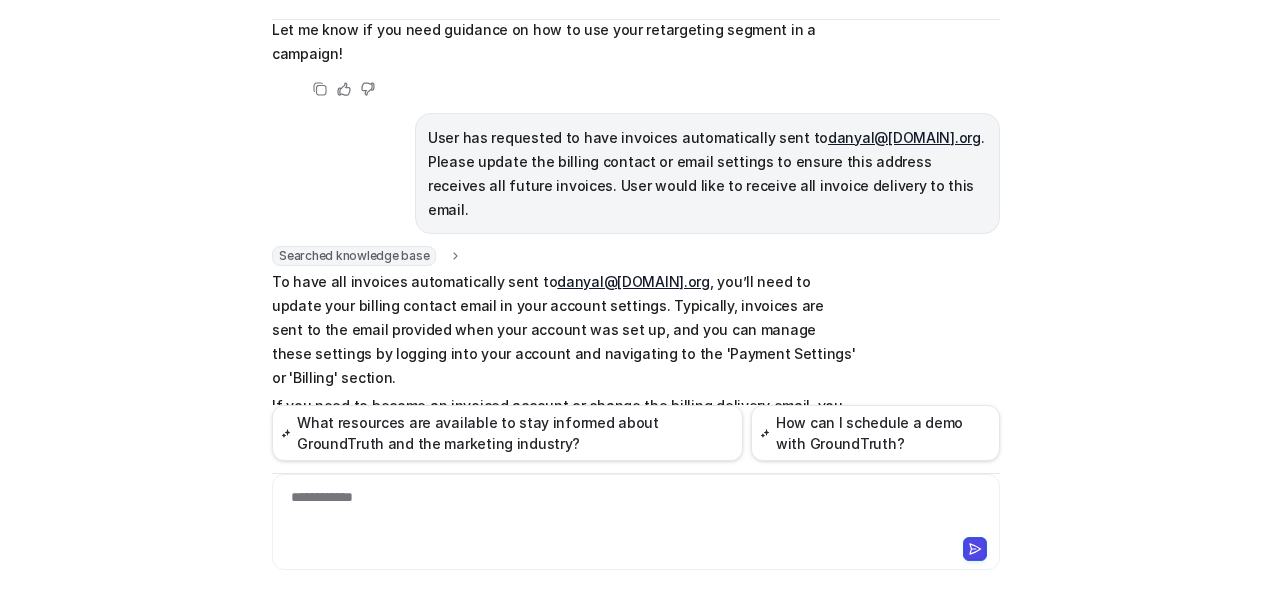 scroll, scrollTop: 2908, scrollLeft: 0, axis: vertical 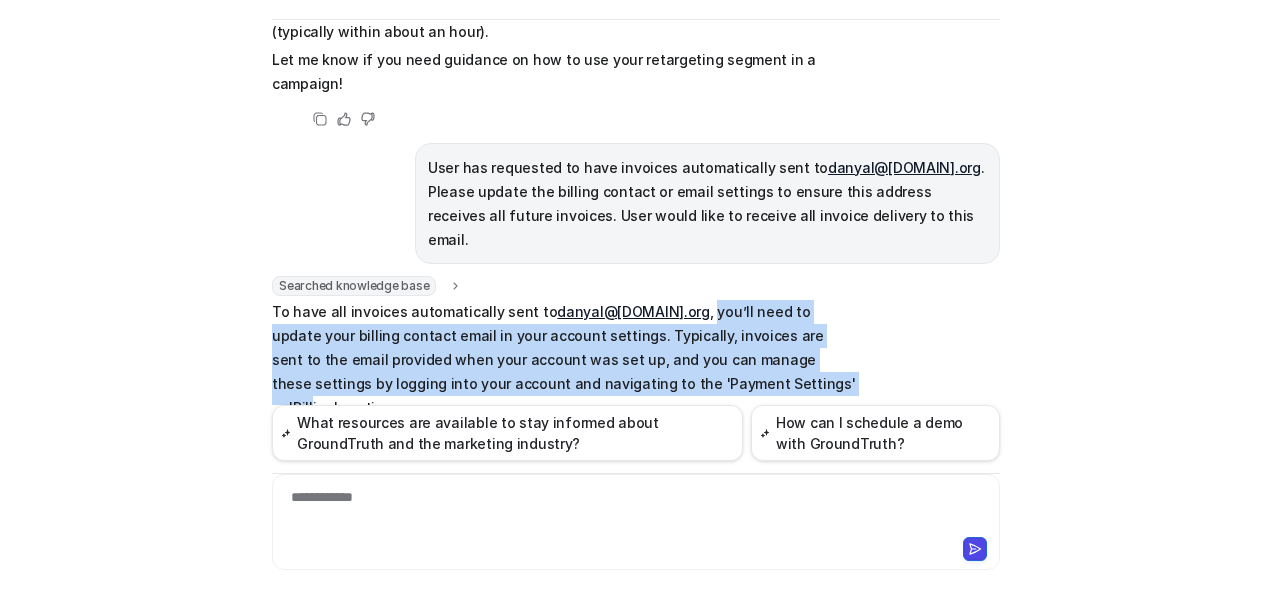 drag, startPoint x: 653, startPoint y: 186, endPoint x: 682, endPoint y: 258, distance: 77.62087 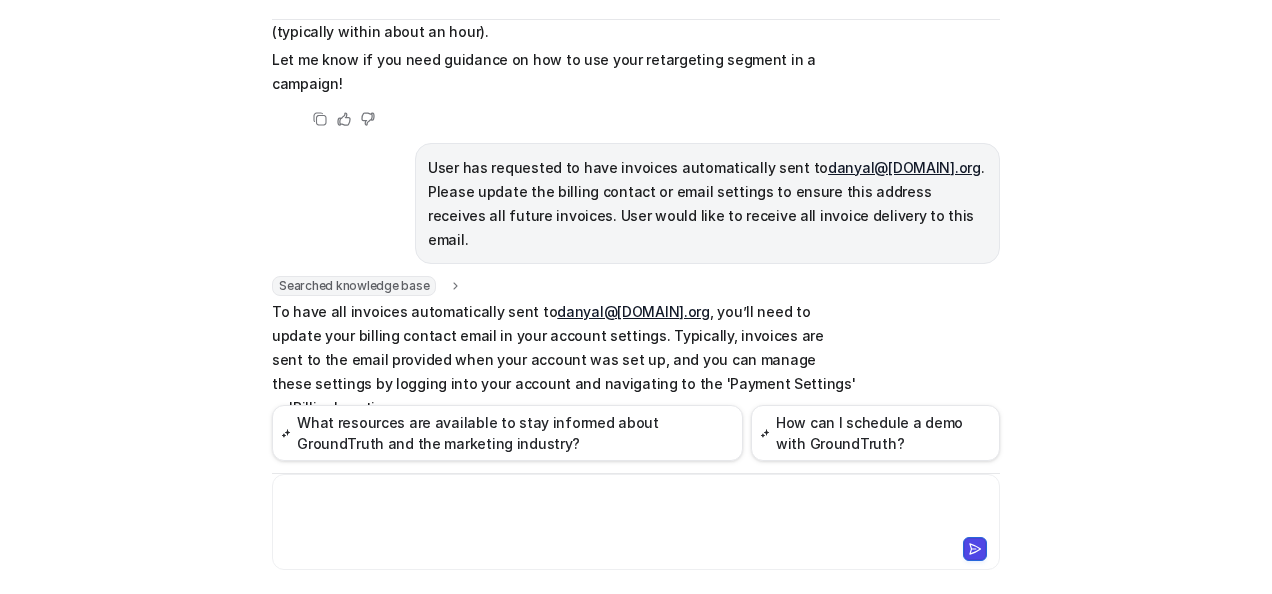 click at bounding box center (636, 510) 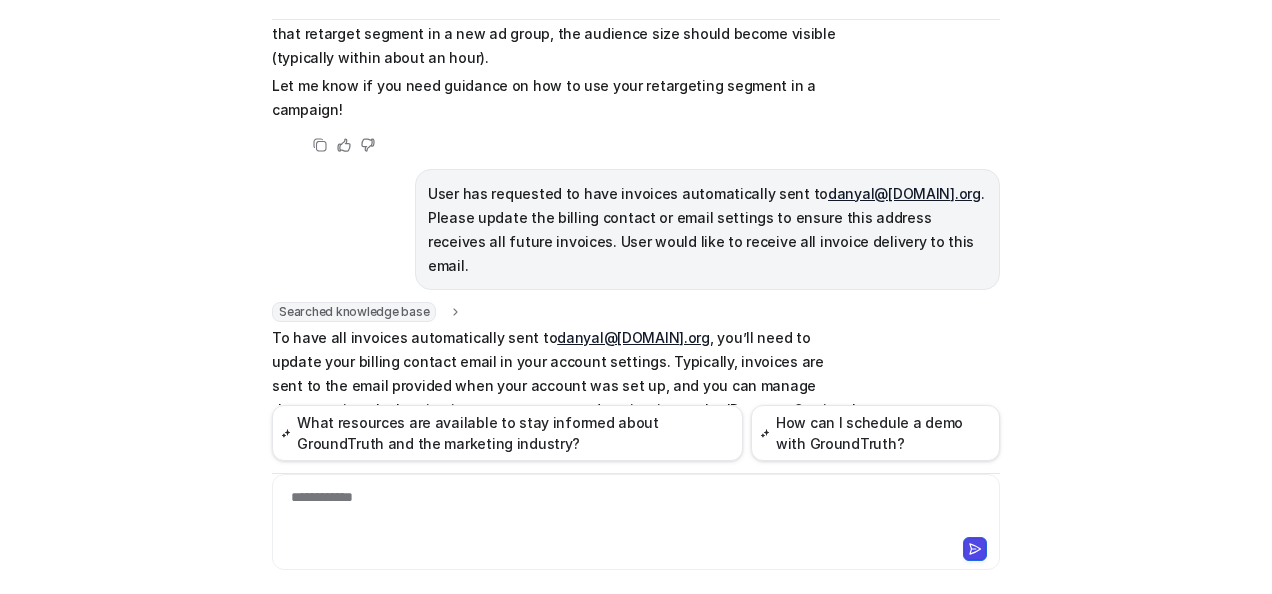 scroll, scrollTop: 2874, scrollLeft: 0, axis: vertical 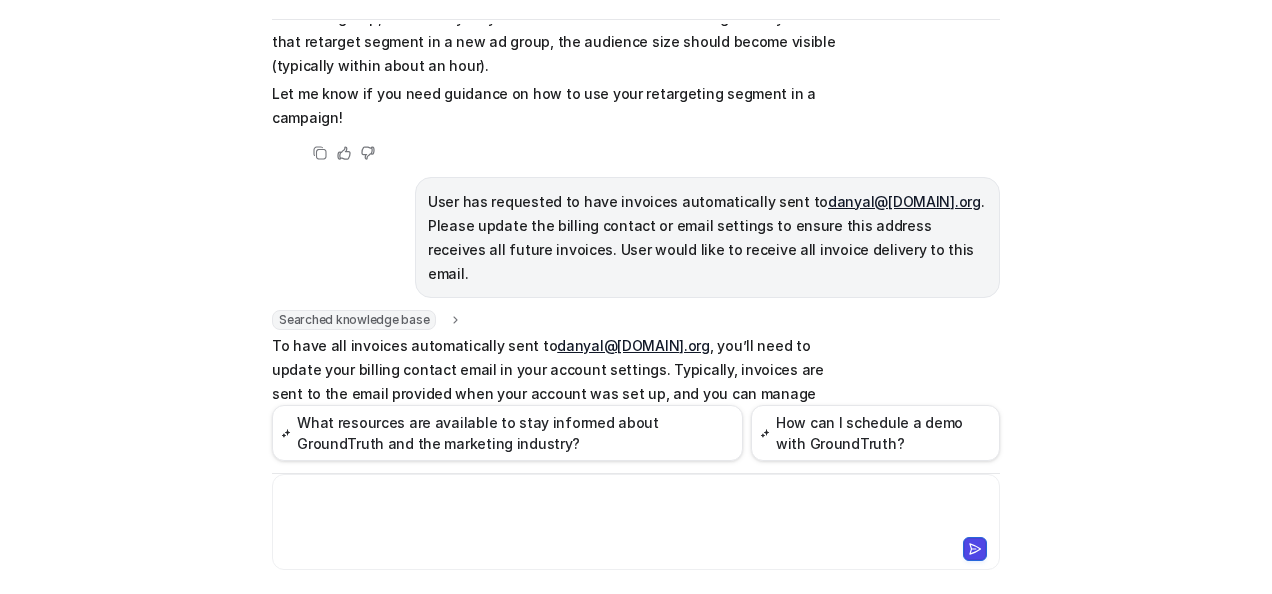 click at bounding box center (636, 510) 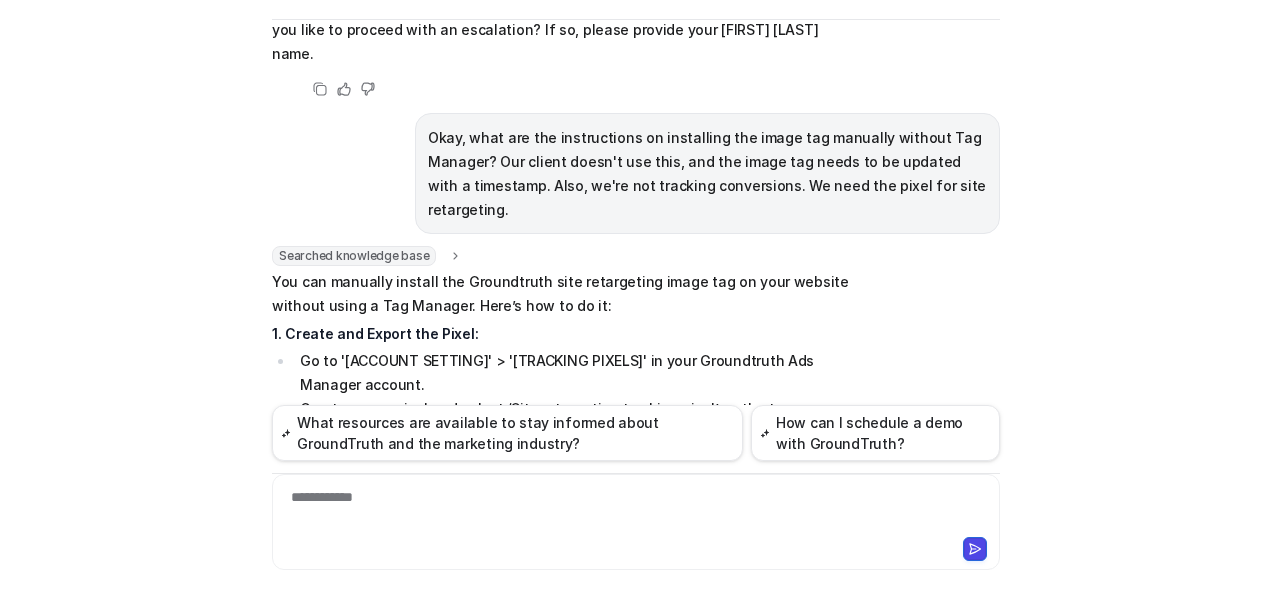 scroll, scrollTop: 3965, scrollLeft: 0, axis: vertical 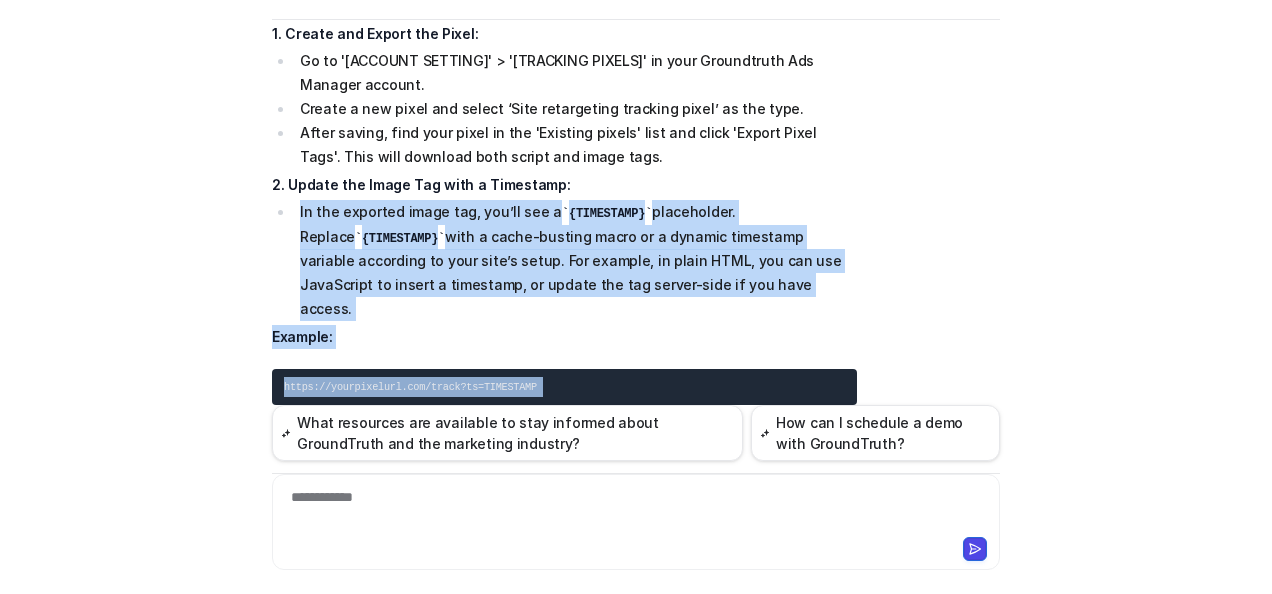 drag, startPoint x: 290, startPoint y: 184, endPoint x: 525, endPoint y: 295, distance: 259.89612 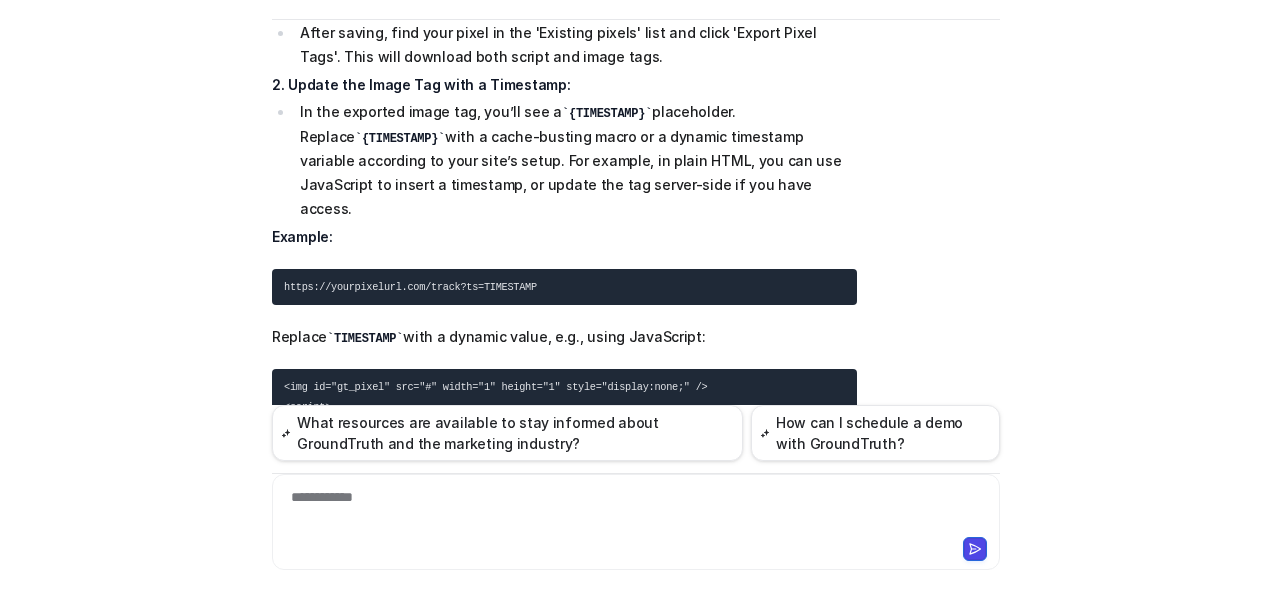 scroll, scrollTop: 4365, scrollLeft: 0, axis: vertical 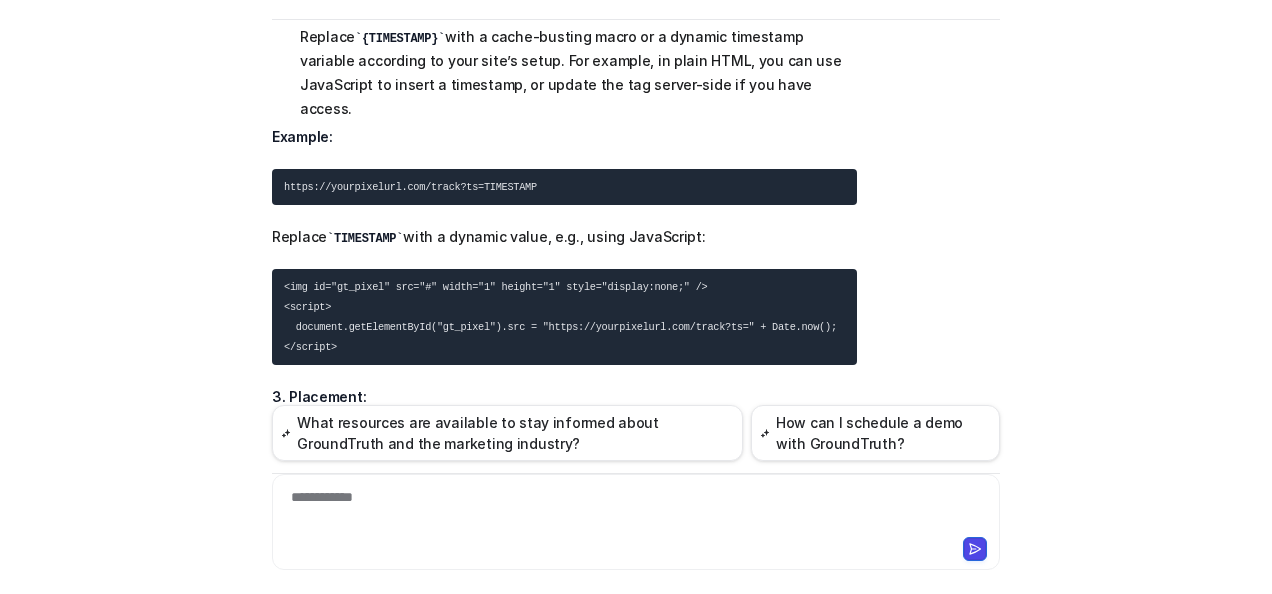 click on "official Groundtruth tracking pixel guide" at bounding box center (695, 579) 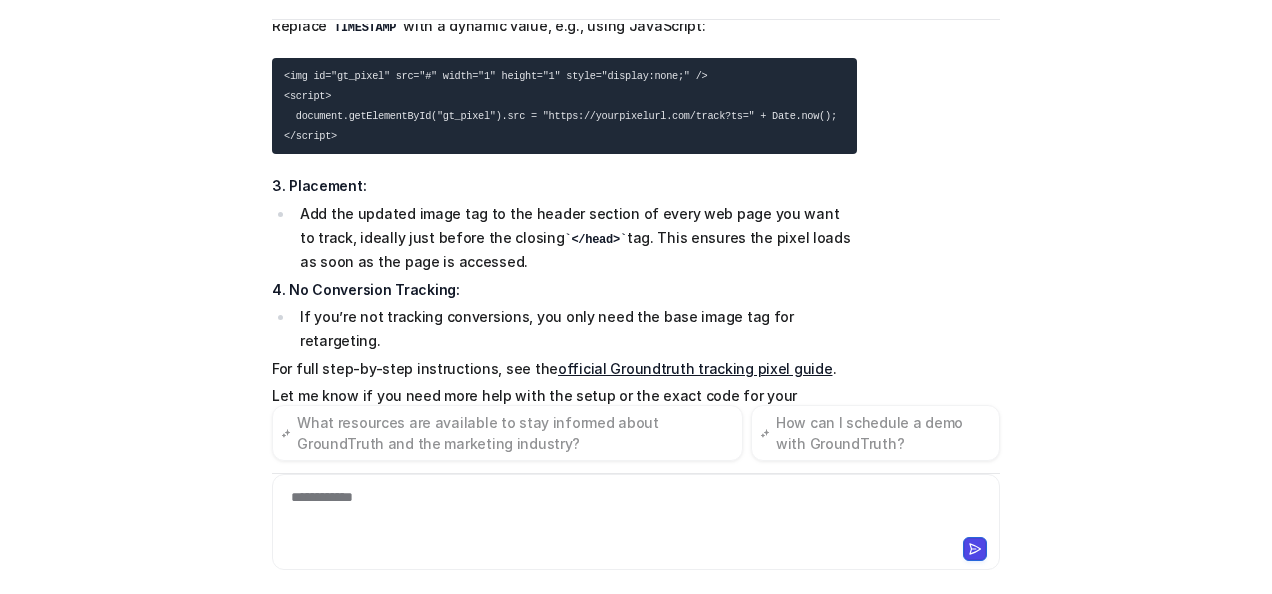 scroll, scrollTop: 4600, scrollLeft: 0, axis: vertical 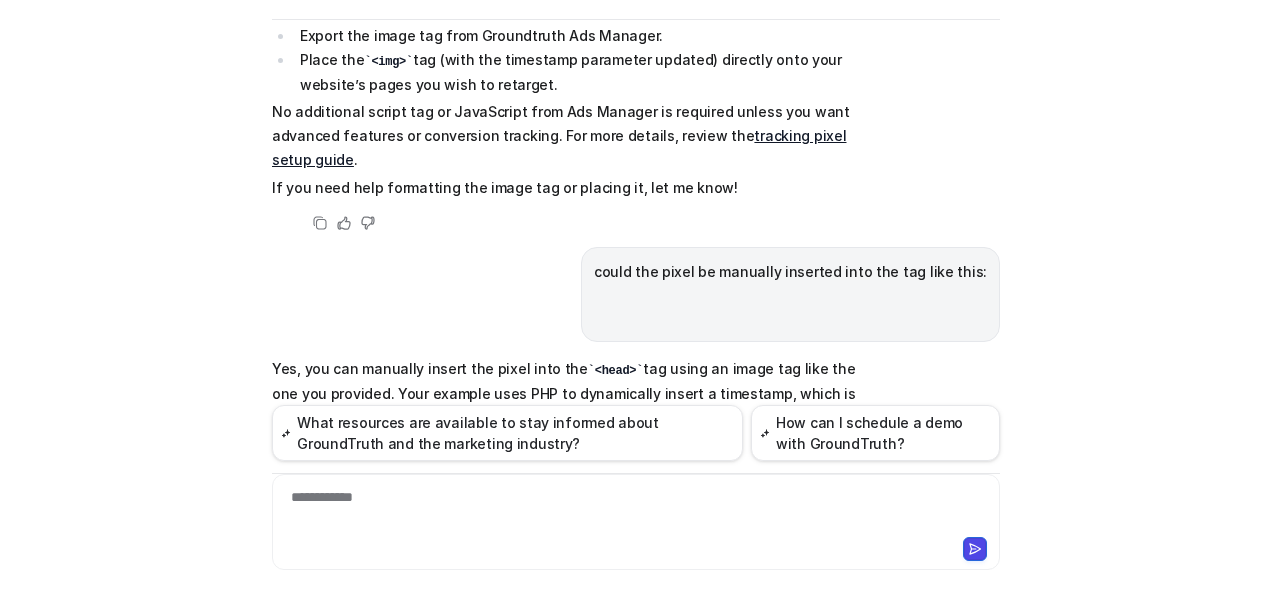 click on "Groundtruth tracking pixel setup guide" at bounding box center (664, 670) 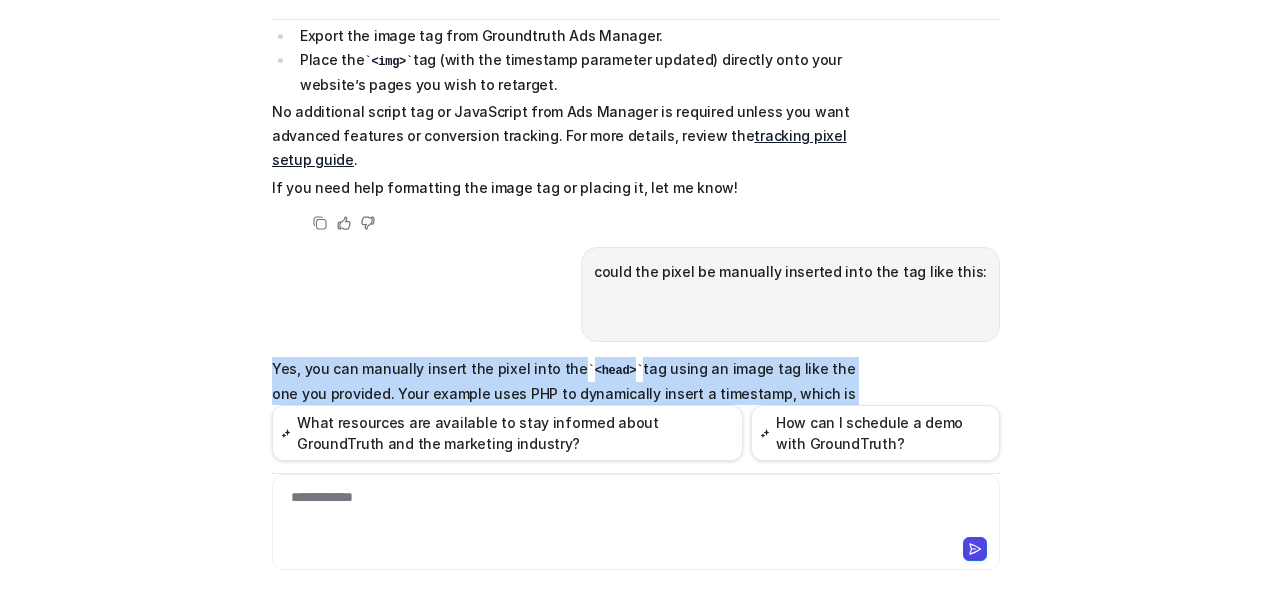drag, startPoint x: 771, startPoint y: 391, endPoint x: 267, endPoint y: 76, distance: 594.3408 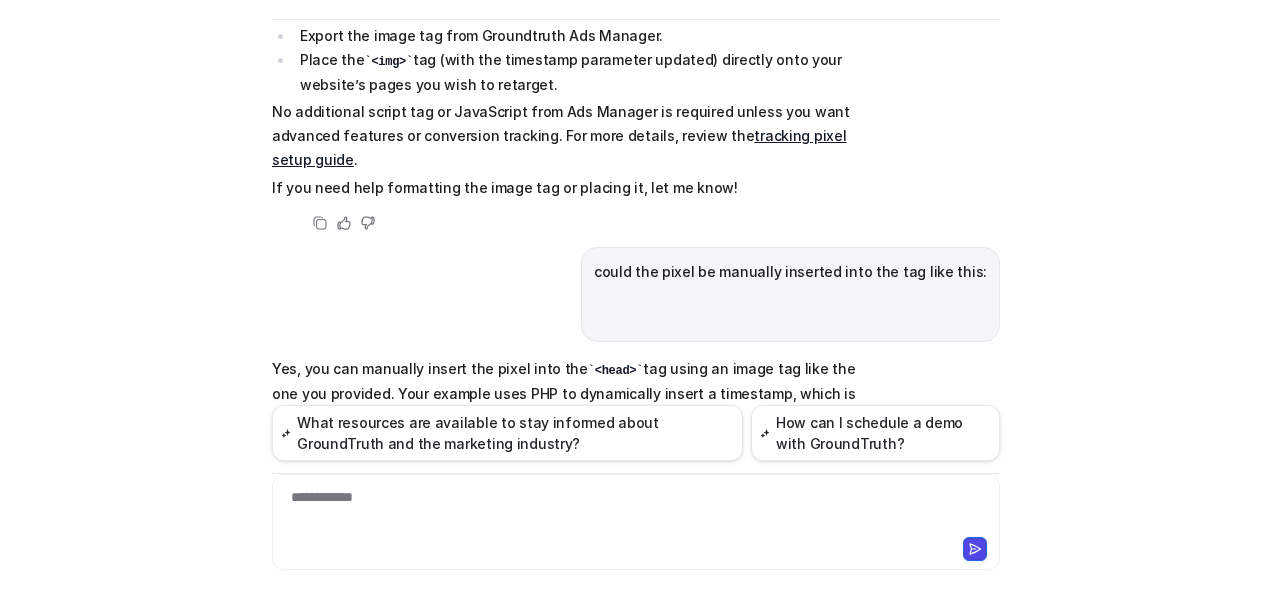 click on "**********" at bounding box center [636, 510] 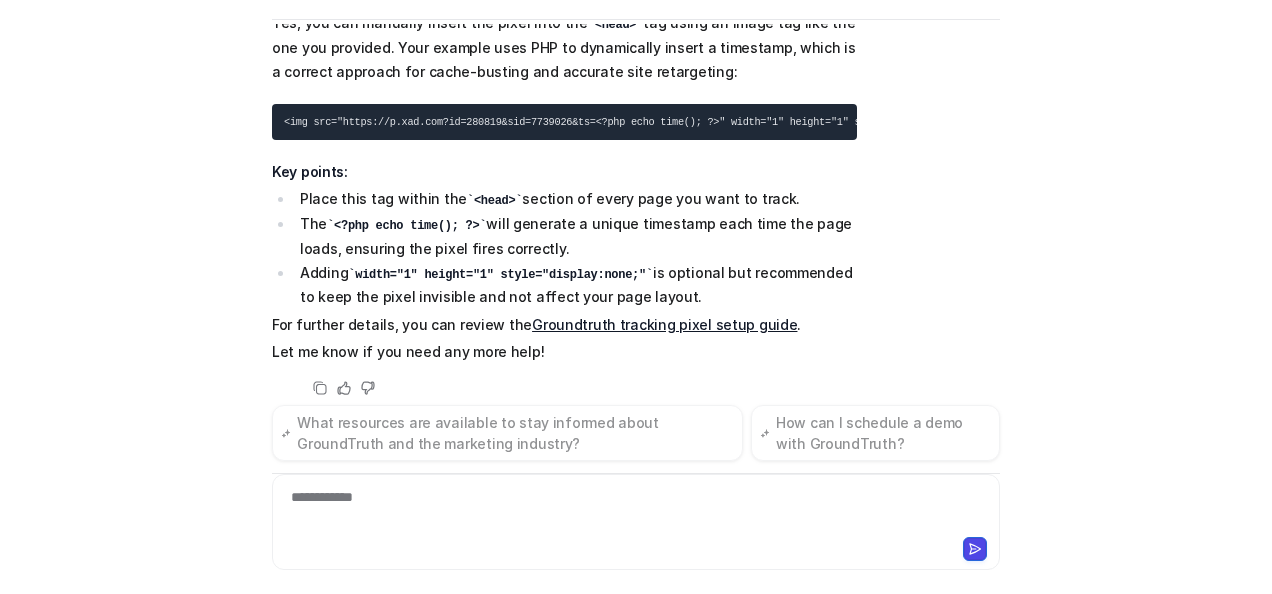 scroll, scrollTop: 5577, scrollLeft: 0, axis: vertical 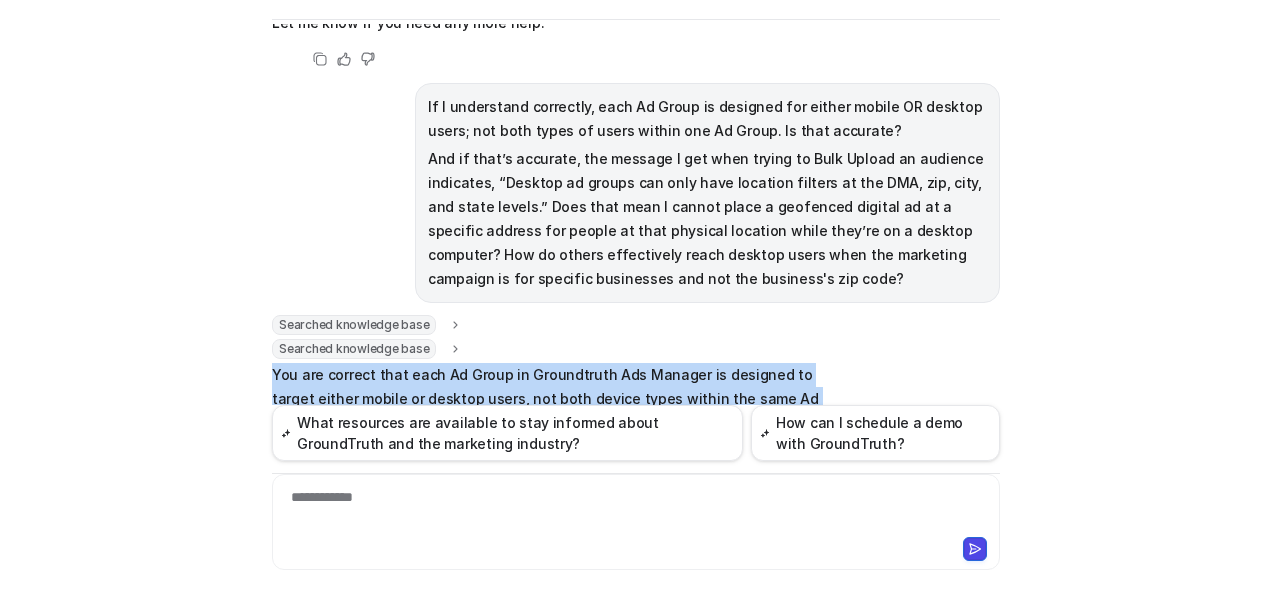 drag, startPoint x: 410, startPoint y: 284, endPoint x: 262, endPoint y: 92, distance: 242.42113 